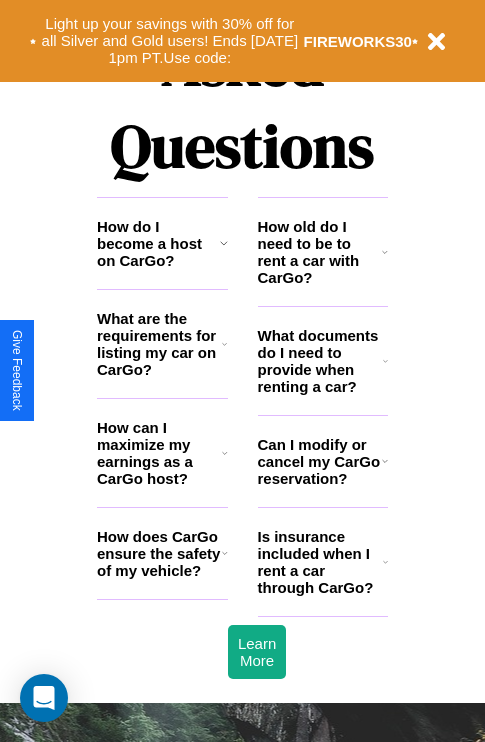 scroll, scrollTop: 2423, scrollLeft: 0, axis: vertical 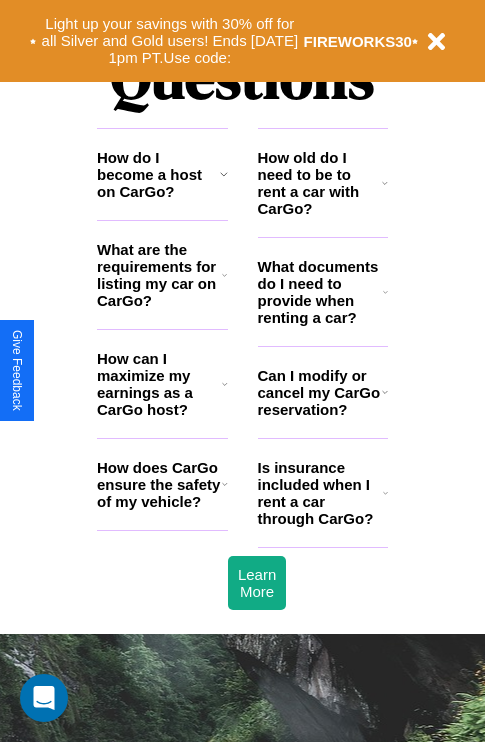 click on "How can I maximize my earnings as a CarGo host?" at bounding box center (159, 384) 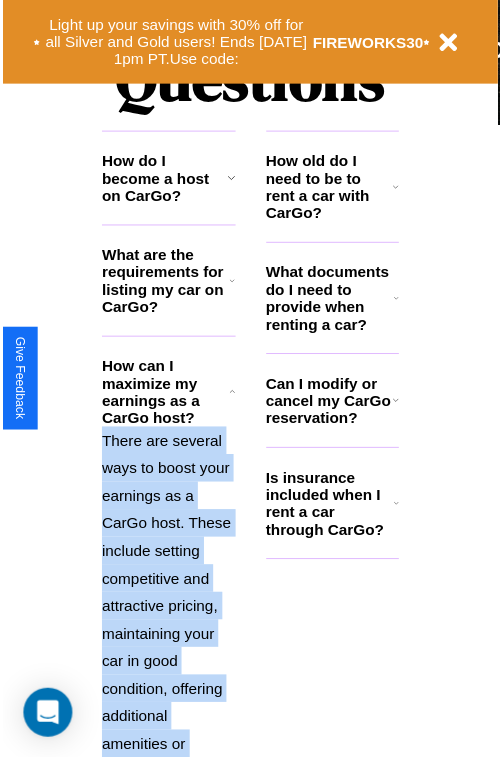 scroll, scrollTop: 2731, scrollLeft: 0, axis: vertical 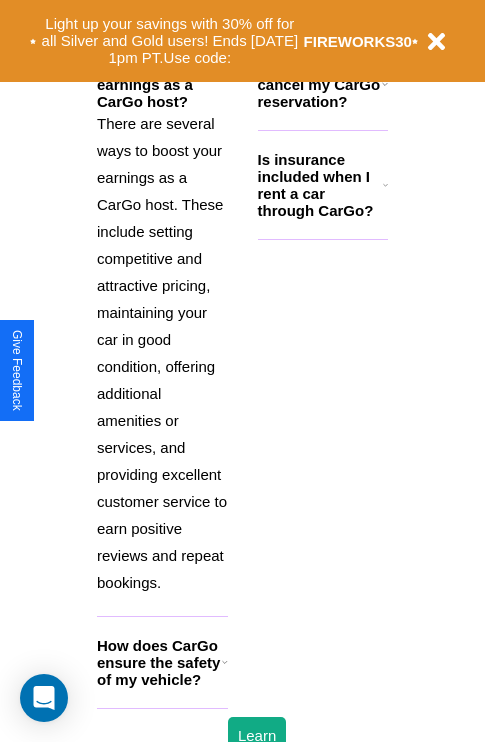 click on "How does CarGo ensure the safety of my vehicle?" at bounding box center [159, 662] 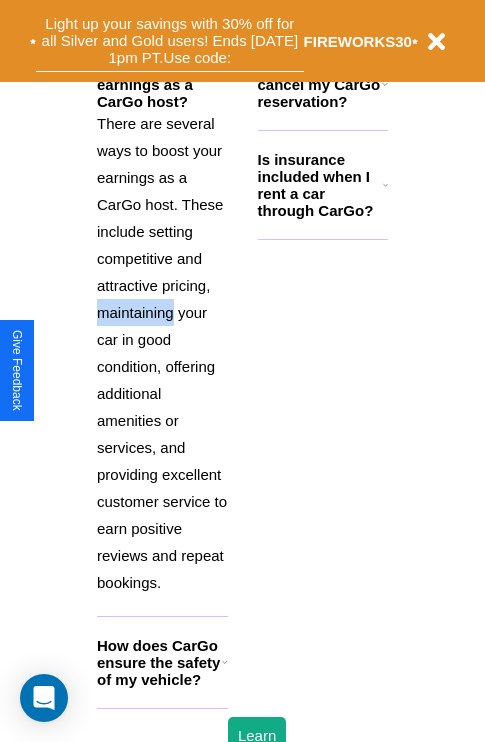 click on "Light up your savings with 30% off for all Silver and Gold users! Ends 8/1 at 1pm PT.  Use code:" at bounding box center [170, 41] 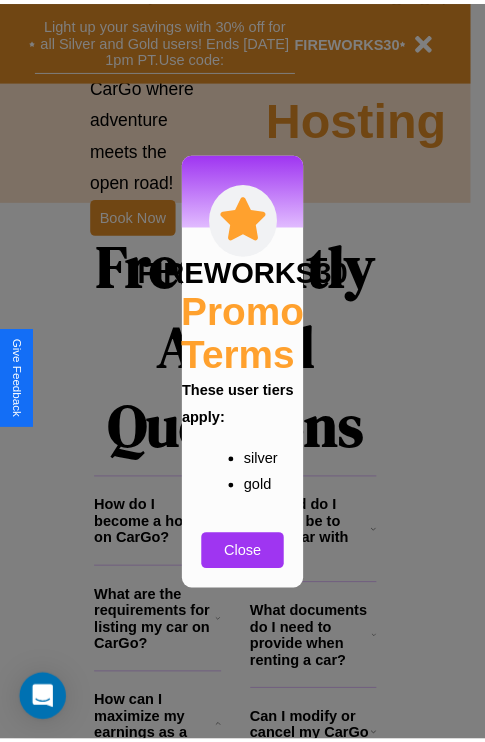 scroll, scrollTop: 0, scrollLeft: 0, axis: both 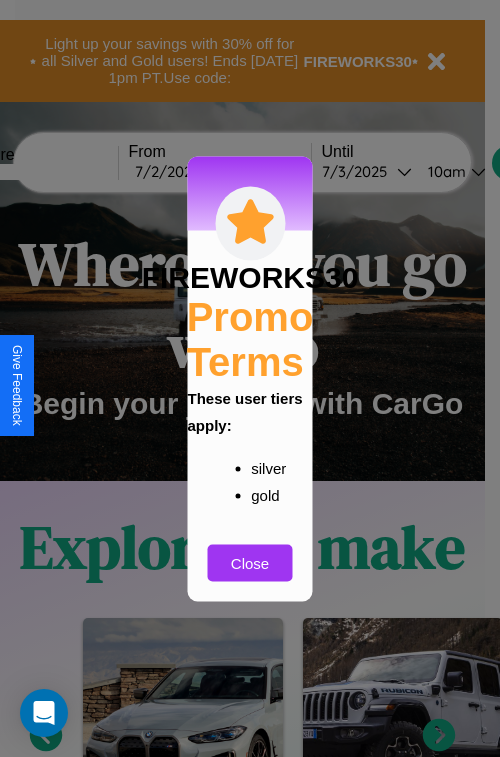 click at bounding box center [250, 378] 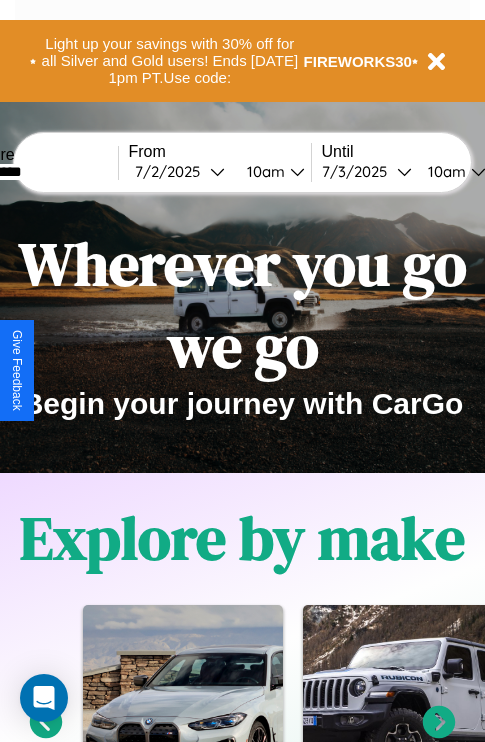 type on "*********" 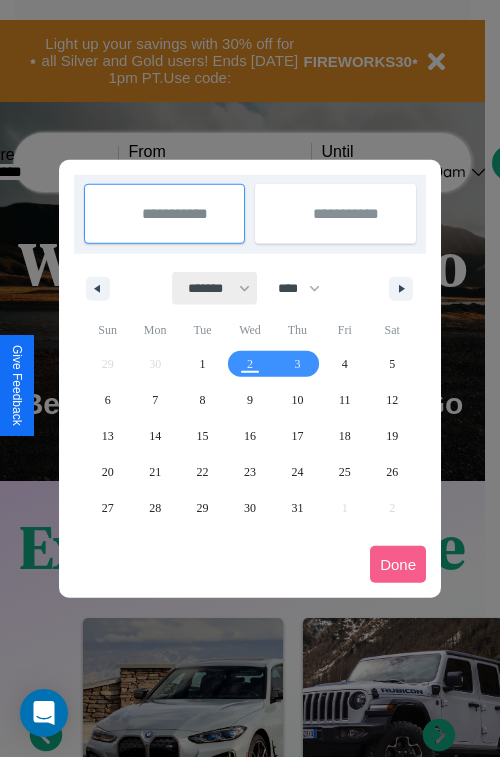 click on "******* ******** ***** ***** *** **** **** ****** ********* ******* ******** ********" at bounding box center (215, 288) 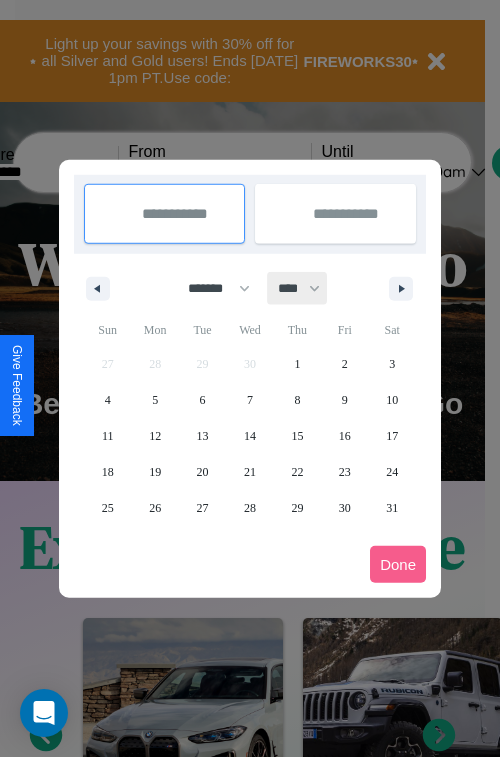 click on "**** **** **** **** **** **** **** **** **** **** **** **** **** **** **** **** **** **** **** **** **** **** **** **** **** **** **** **** **** **** **** **** **** **** **** **** **** **** **** **** **** **** **** **** **** **** **** **** **** **** **** **** **** **** **** **** **** **** **** **** **** **** **** **** **** **** **** **** **** **** **** **** **** **** **** **** **** **** **** **** **** **** **** **** **** **** **** **** **** **** **** **** **** **** **** **** **** **** **** **** **** **** **** **** **** **** **** **** **** **** **** **** **** **** **** **** **** **** **** **** ****" at bounding box center (298, 288) 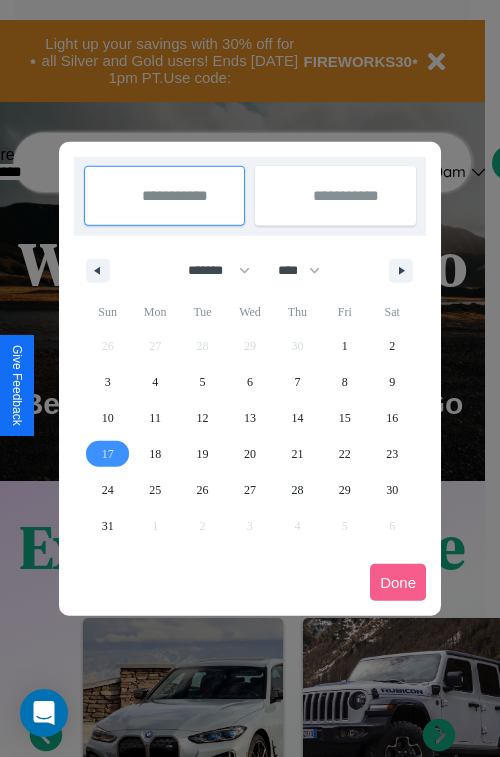 click on "17" at bounding box center [108, 454] 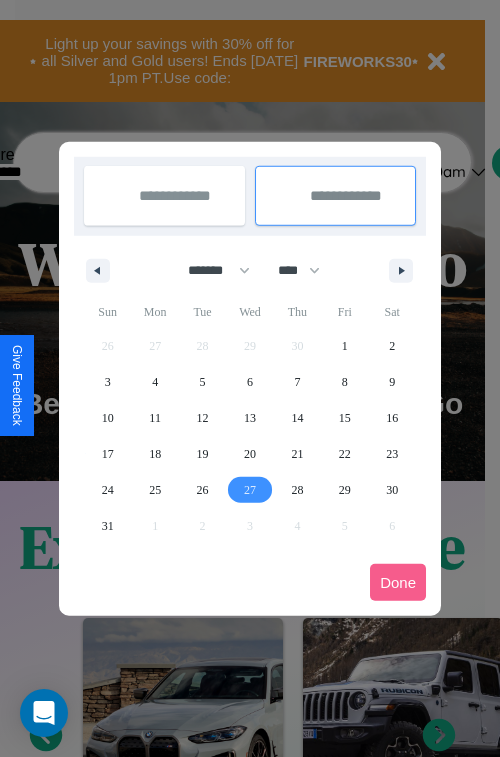 click on "27" at bounding box center [250, 490] 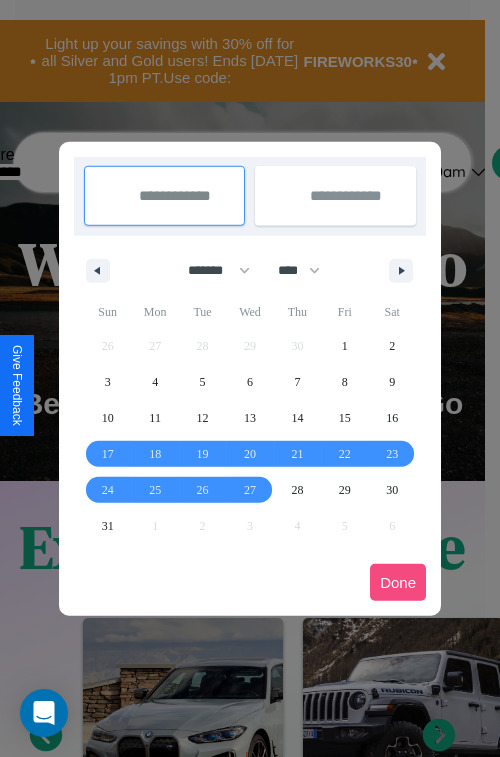 click on "Done" at bounding box center (398, 582) 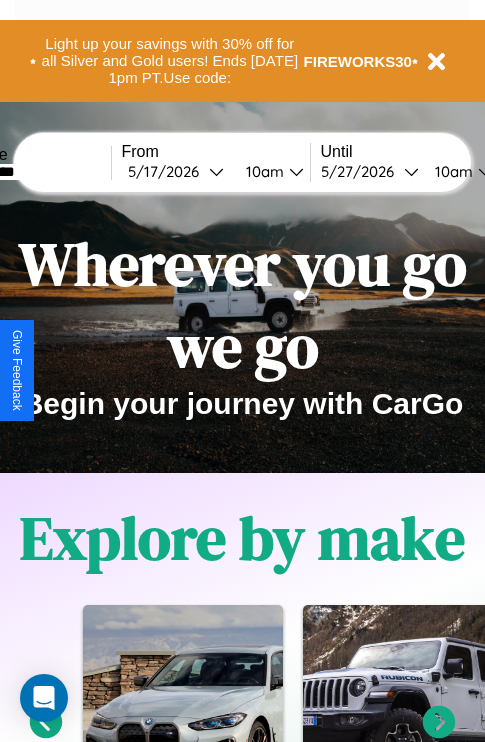 scroll, scrollTop: 0, scrollLeft: 75, axis: horizontal 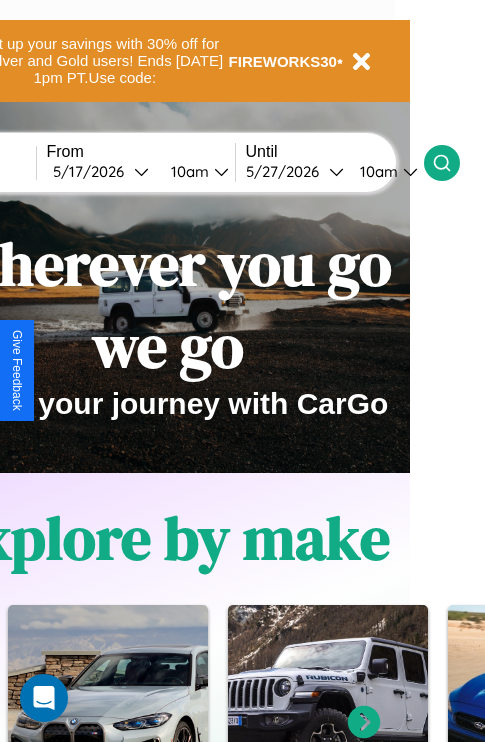 click 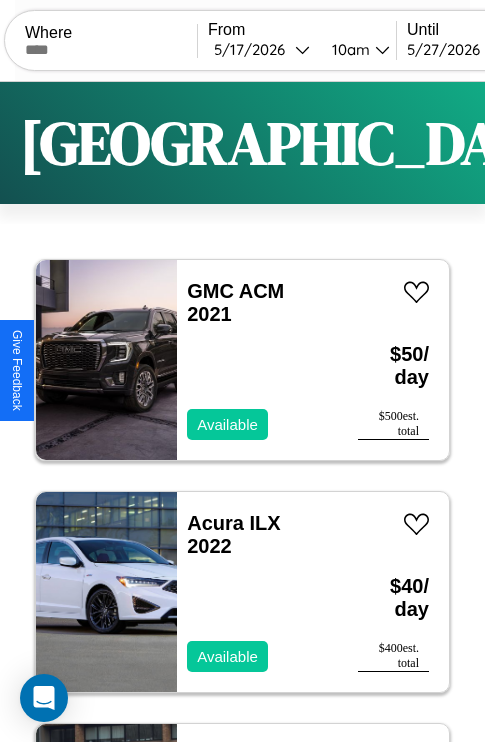 scroll, scrollTop: 95, scrollLeft: 0, axis: vertical 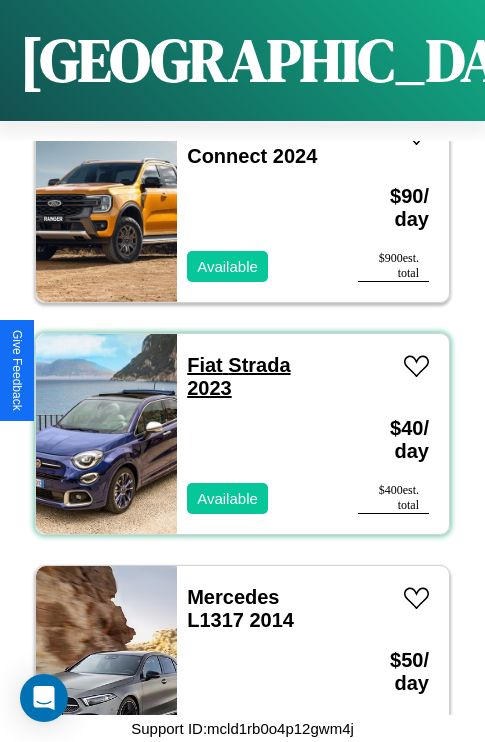 click on "Fiat   Strada   2023" at bounding box center [238, 376] 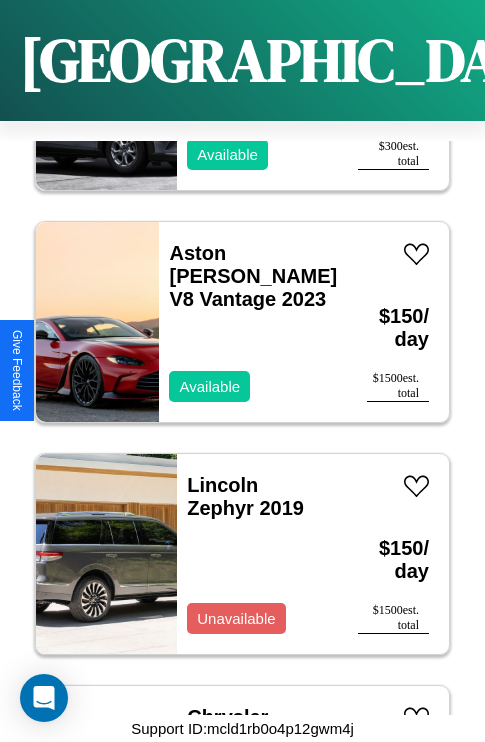 scroll, scrollTop: 23971, scrollLeft: 0, axis: vertical 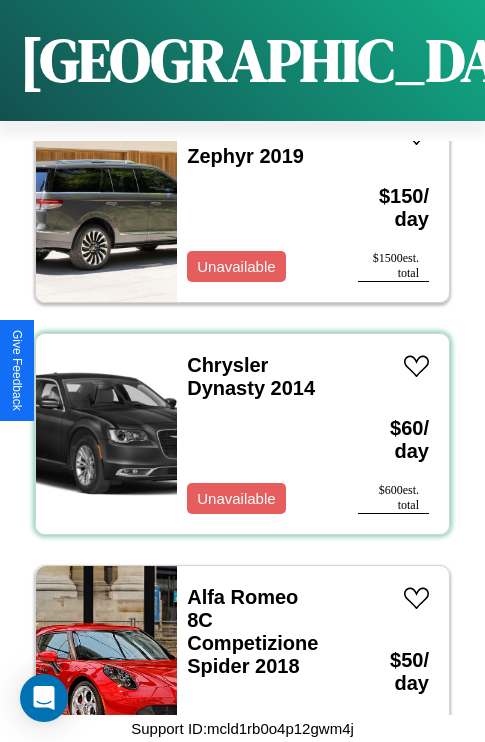 click on "Chrysler   Dynasty   2014 Unavailable" at bounding box center (257, 434) 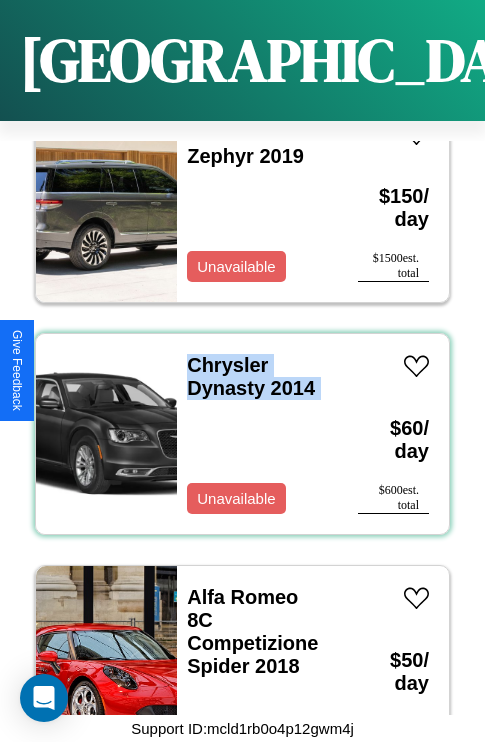 click on "Chrysler   Dynasty   2014 Unavailable" at bounding box center (257, 434) 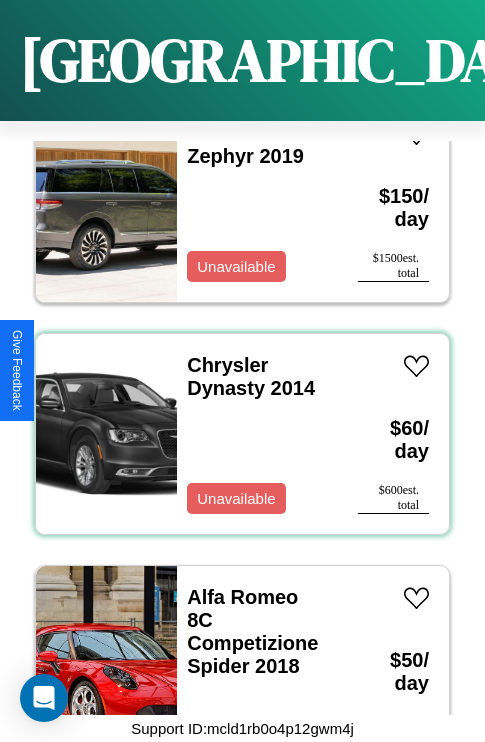 click on "Chrysler   Dynasty   2014 Unavailable" at bounding box center [257, 434] 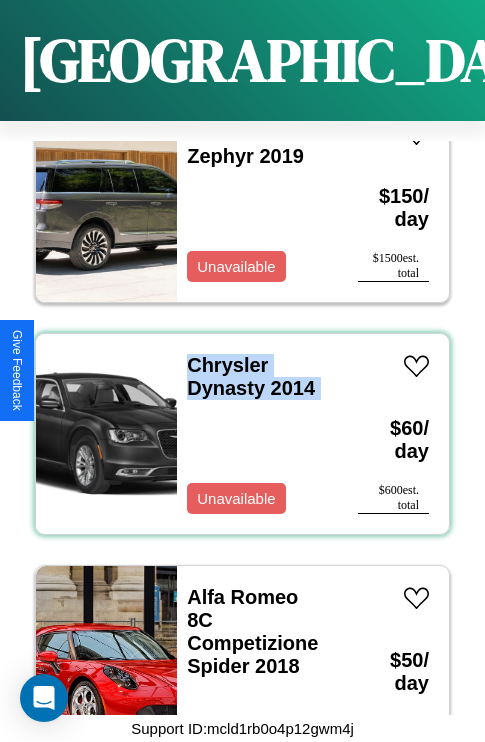 click on "Chrysler   Dynasty   2014 Unavailable" at bounding box center [257, 434] 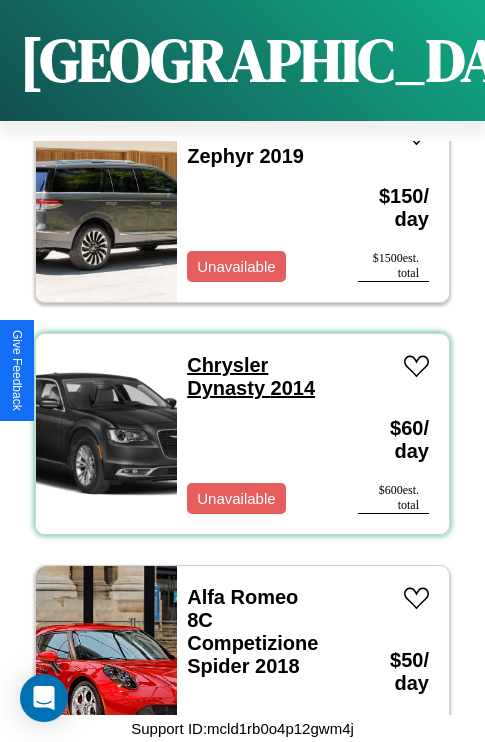 click on "Chrysler   Dynasty   2014" at bounding box center [251, 376] 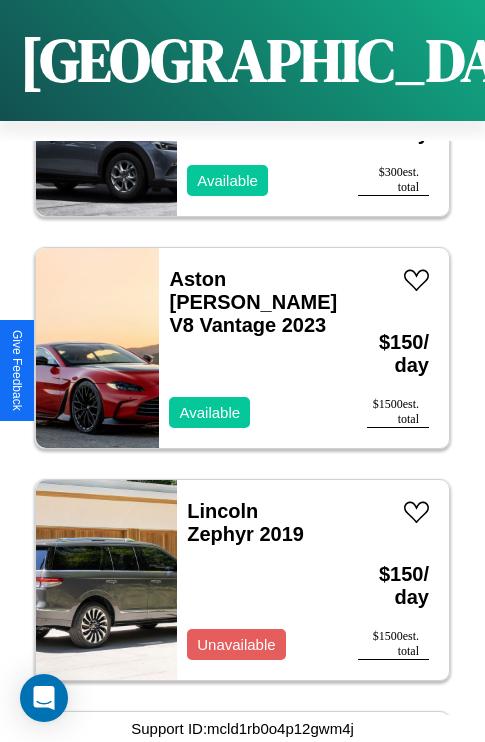 scroll, scrollTop: 16722, scrollLeft: 0, axis: vertical 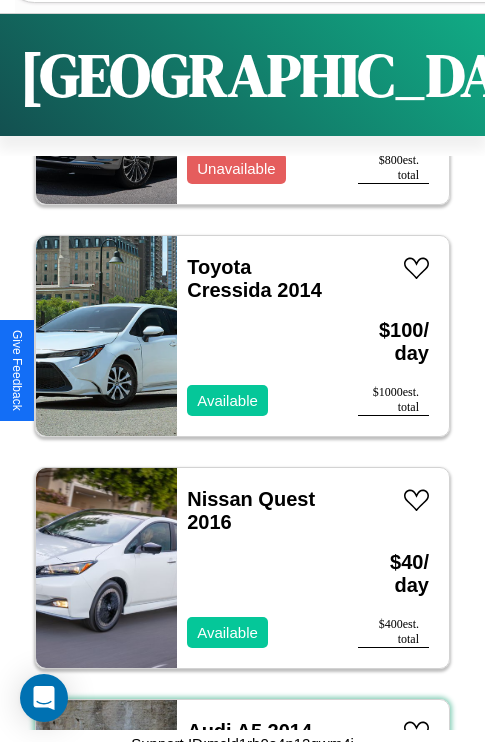 click on "Audi   A5   2014" at bounding box center [249, 731] 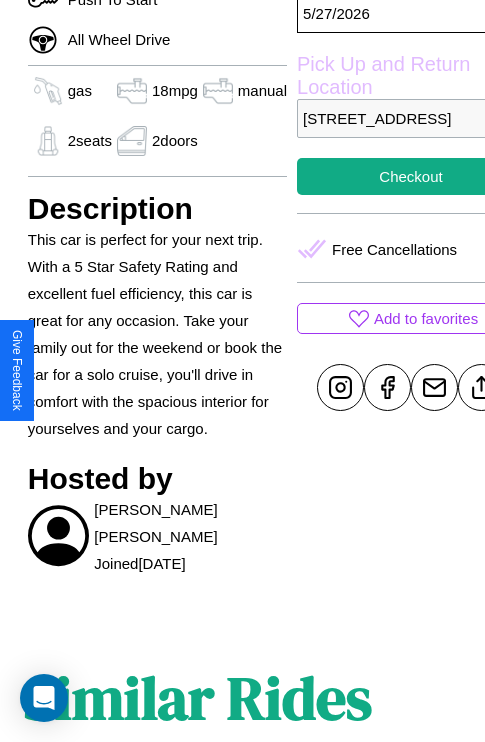scroll, scrollTop: 710, scrollLeft: 48, axis: both 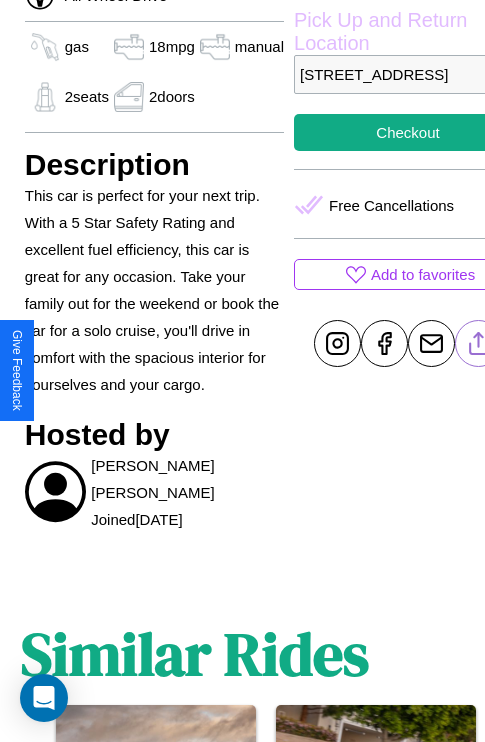 click 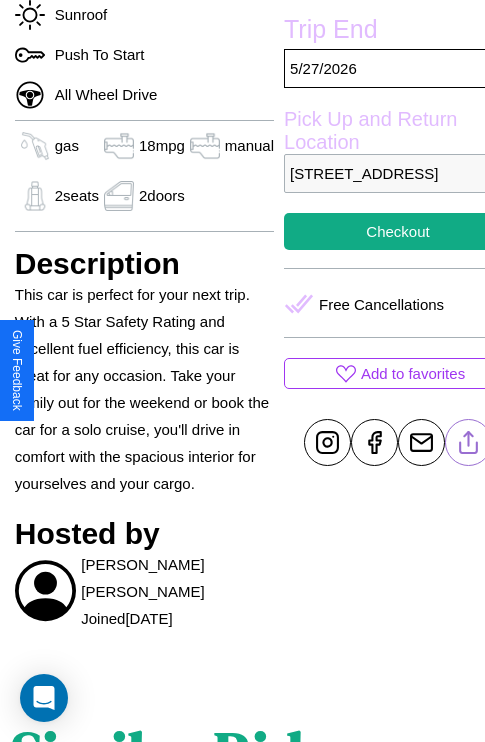scroll, scrollTop: 499, scrollLeft: 68, axis: both 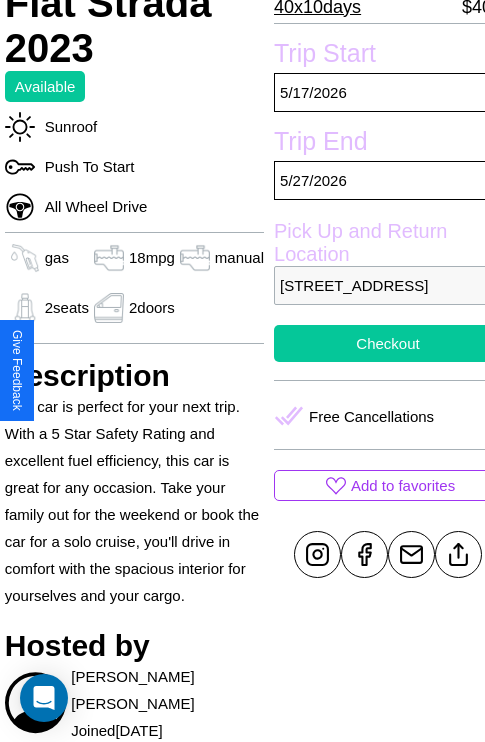click on "Checkout" at bounding box center (388, 343) 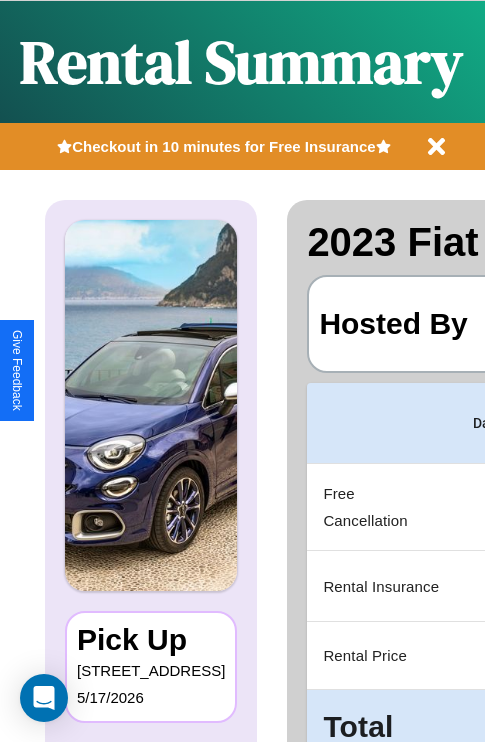 scroll, scrollTop: 0, scrollLeft: 378, axis: horizontal 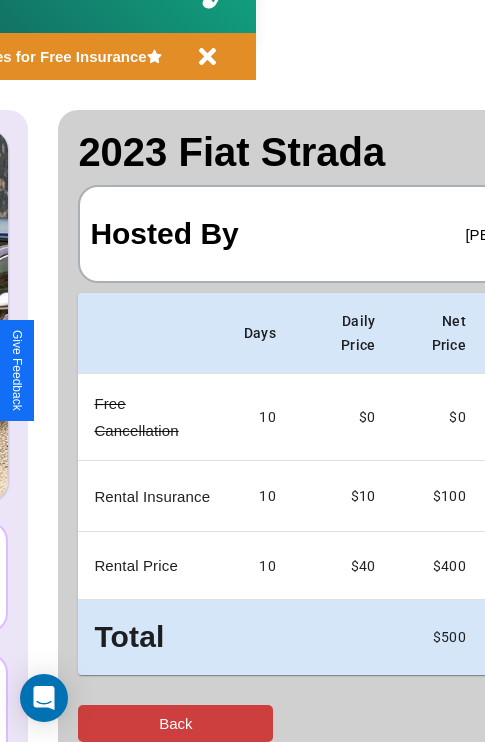 click on "Back" at bounding box center [175, 723] 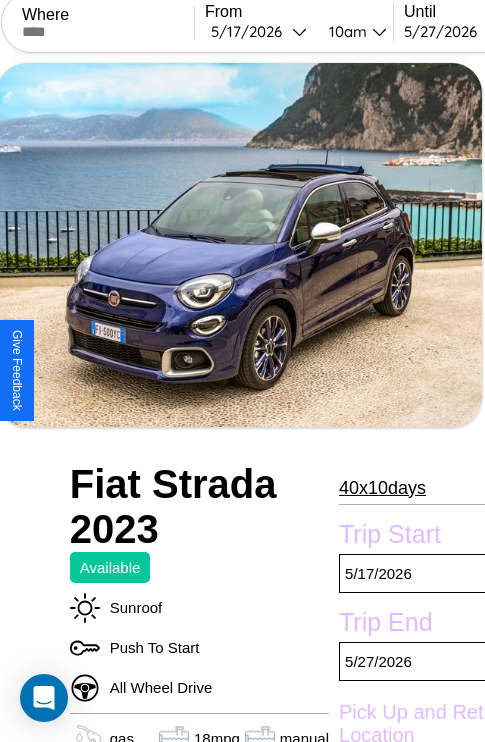 scroll, scrollTop: 427, scrollLeft: 68, axis: both 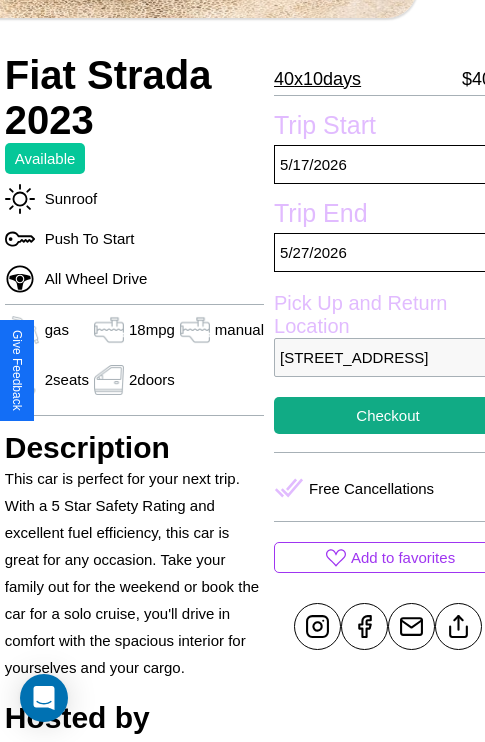 click on "7765 Fifth Street  Barcelona  81683 Spain" at bounding box center (388, 357) 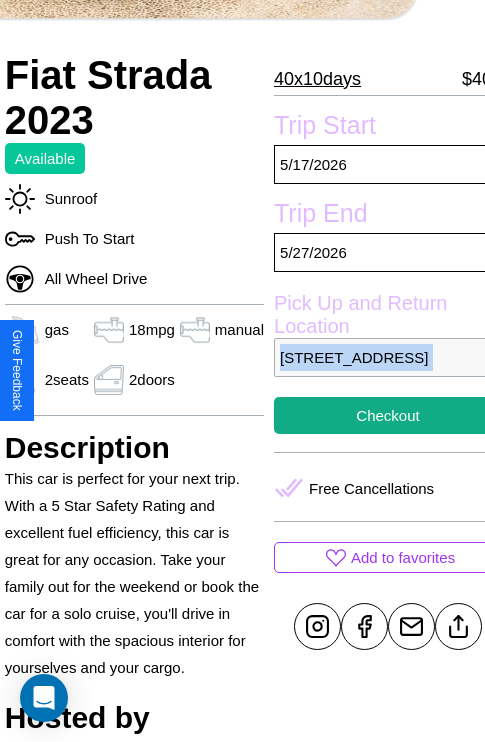 click on "7765 Fifth Street  Barcelona  81683 Spain" at bounding box center [388, 357] 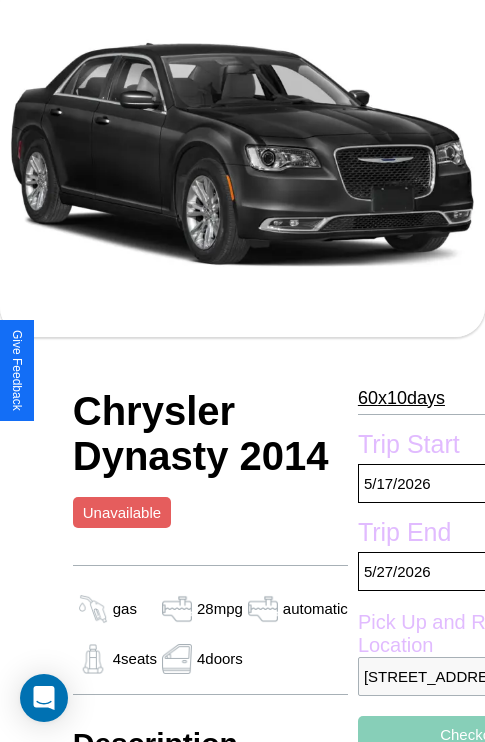 scroll, scrollTop: 135, scrollLeft: 0, axis: vertical 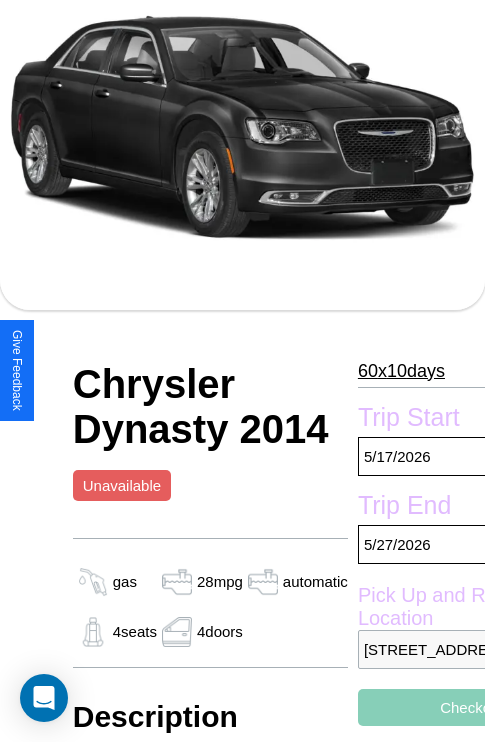 click on "60  x  10  days" at bounding box center [401, 371] 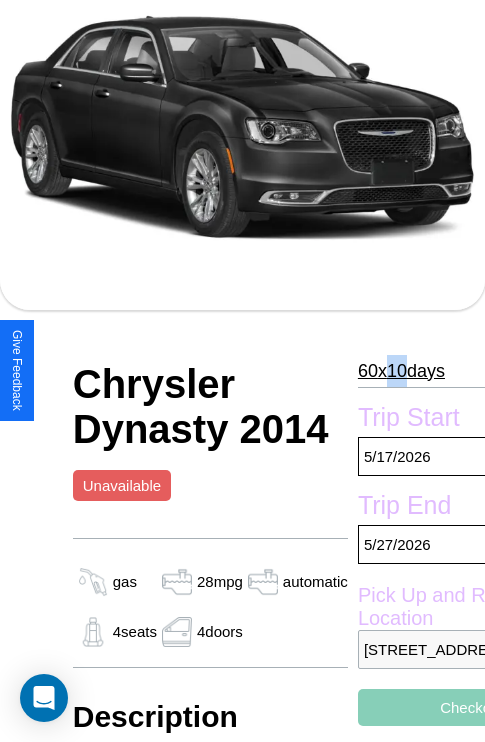 click on "60  x  10  days" at bounding box center (401, 371) 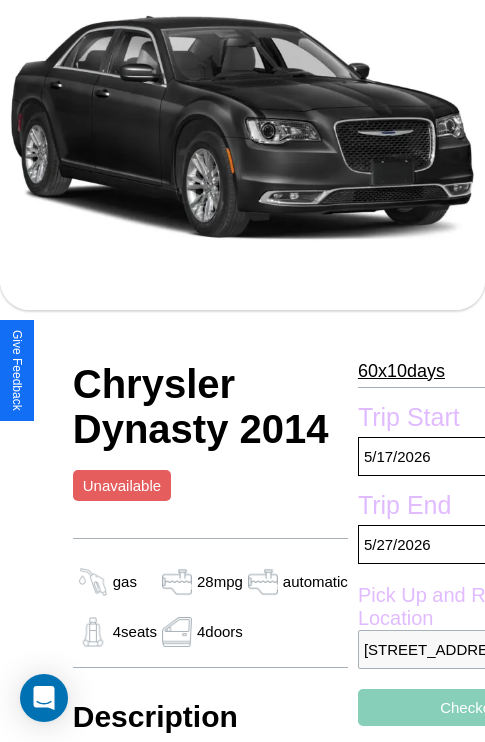 click on "60  x  10  days" at bounding box center (401, 371) 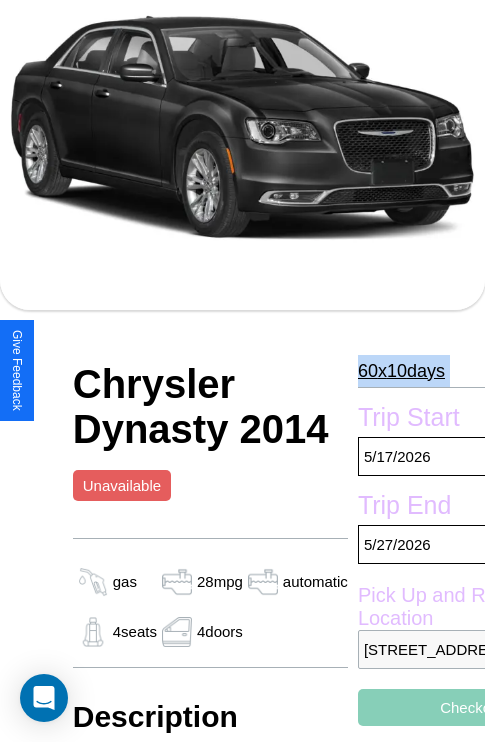 click on "60  x  10  days" at bounding box center (401, 371) 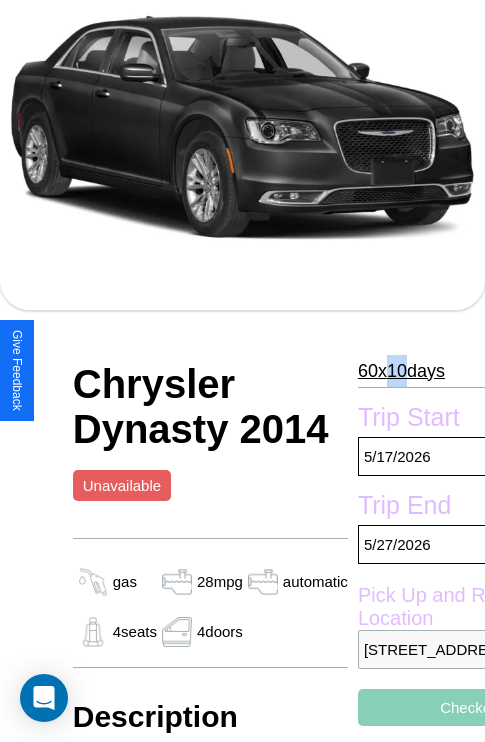 click on "60  x  10  days" at bounding box center [401, 371] 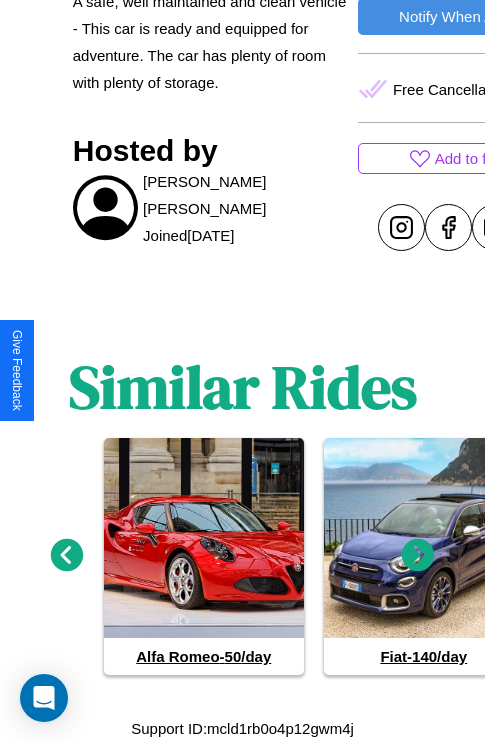 scroll, scrollTop: 908, scrollLeft: 0, axis: vertical 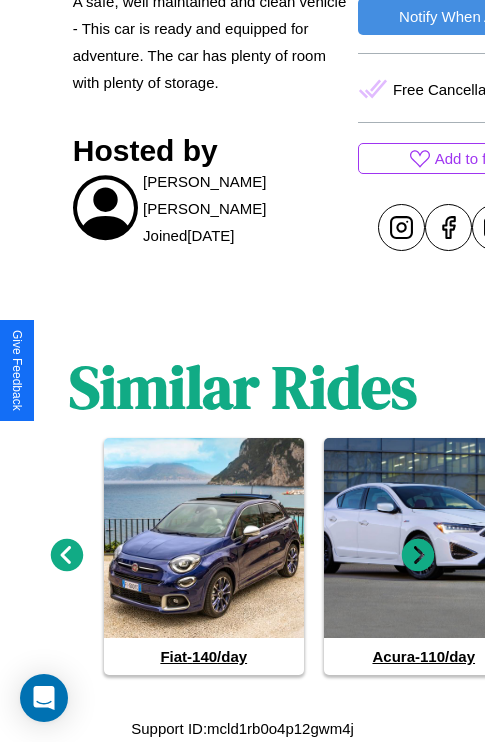 click 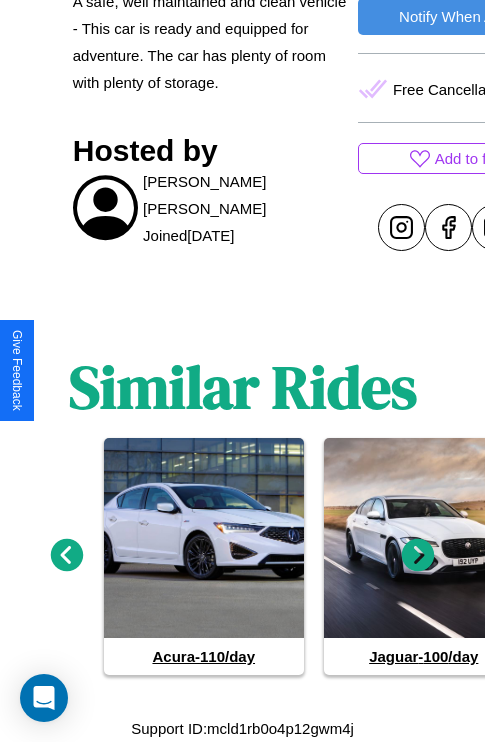 click 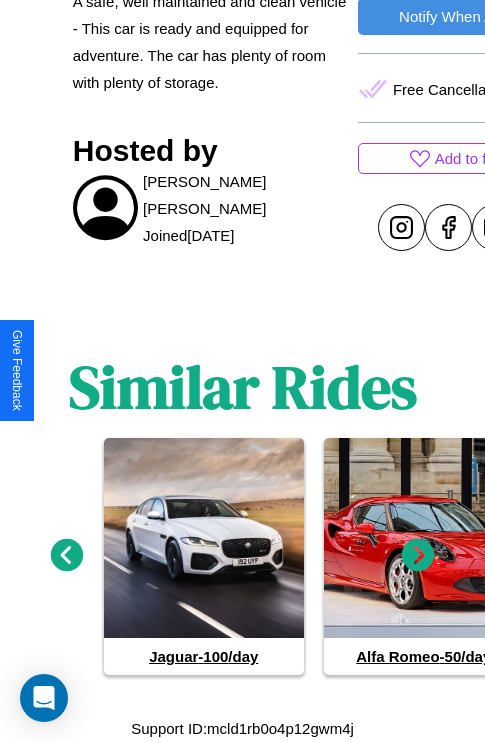 click 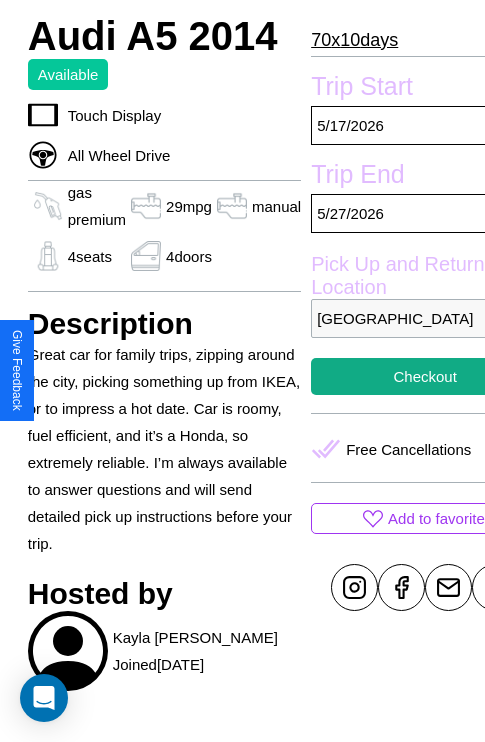 scroll, scrollTop: 669, scrollLeft: 71, axis: both 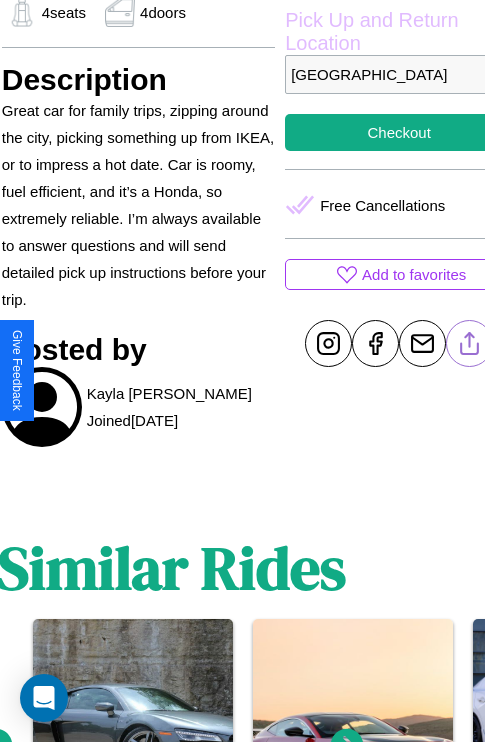 click 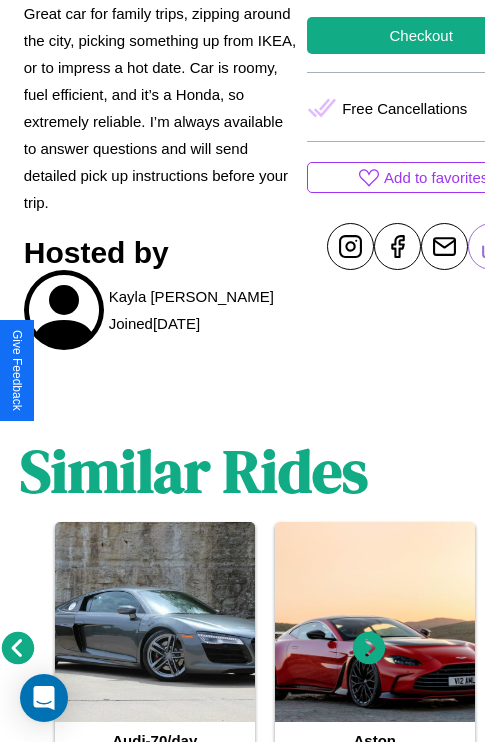 scroll, scrollTop: 850, scrollLeft: 30, axis: both 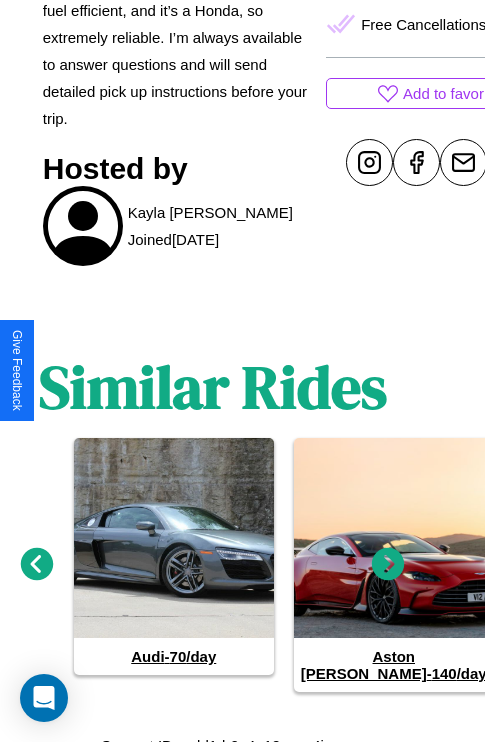 click 